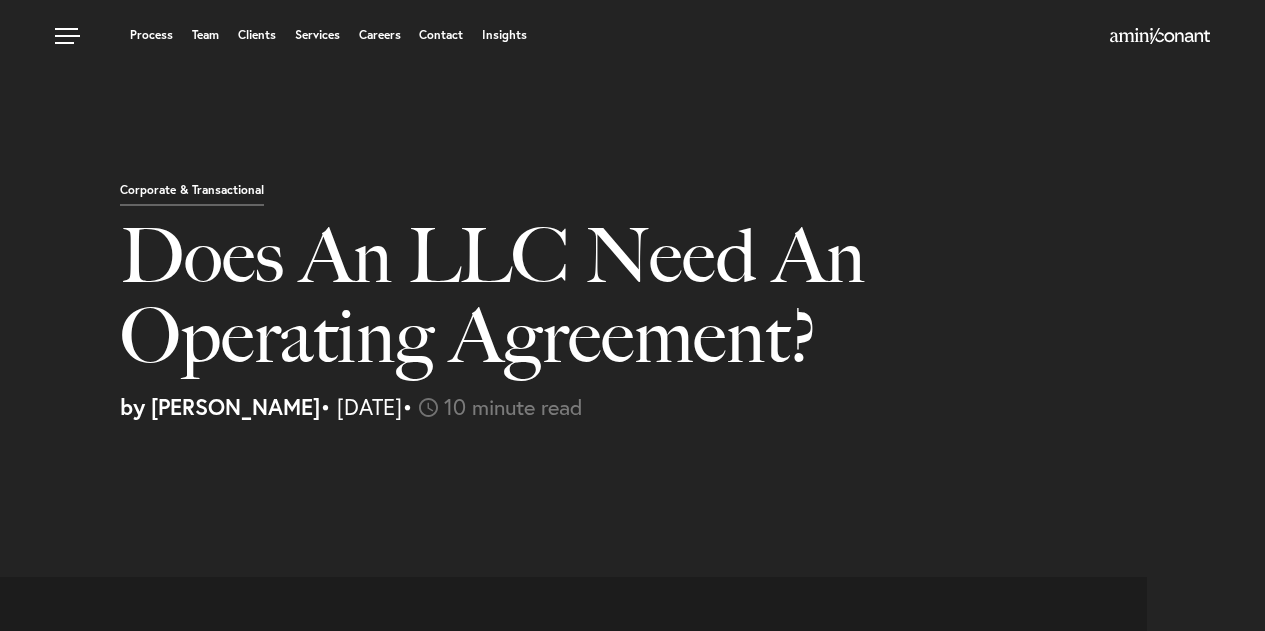 select on "US" 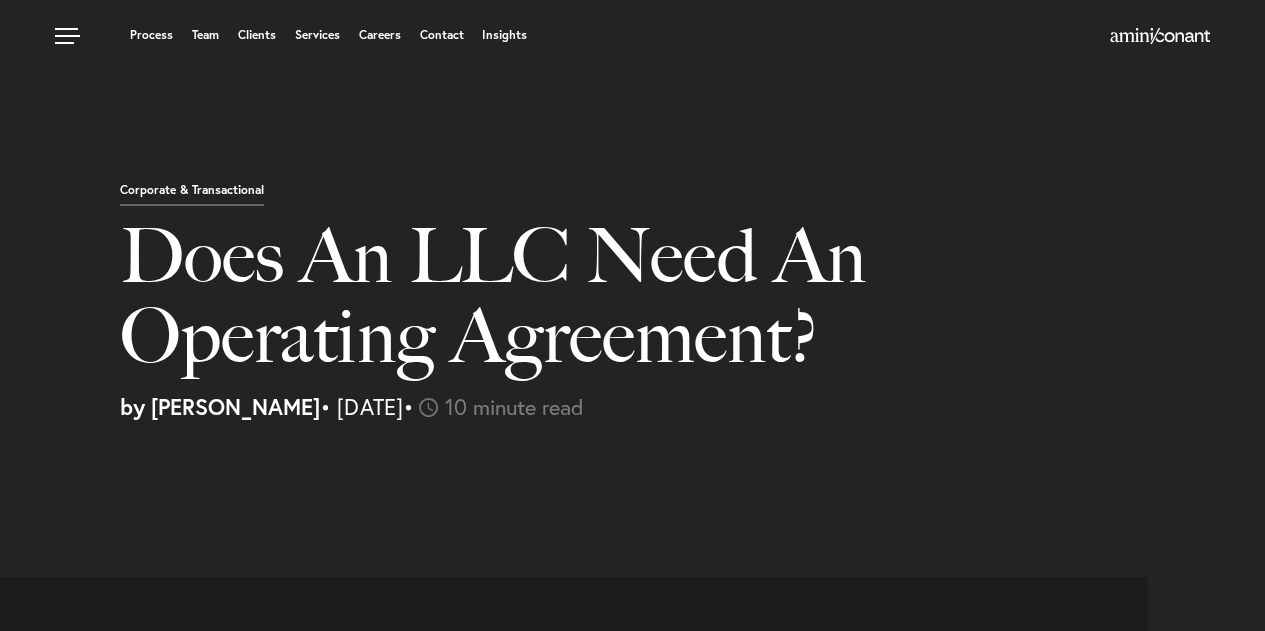 scroll, scrollTop: 0, scrollLeft: 0, axis: both 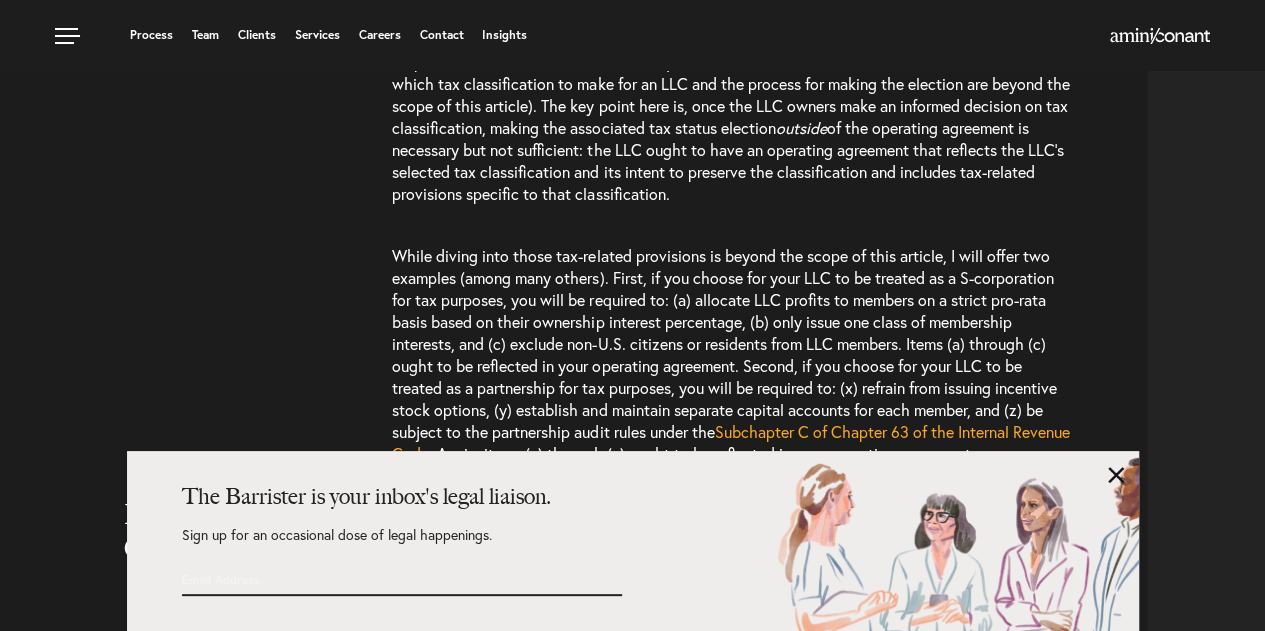 click on "The Barrister is your inbox's legal liaison.
Sign up for an occasional dose of legal happenings. Email Address * Submit" at bounding box center (633, 541) 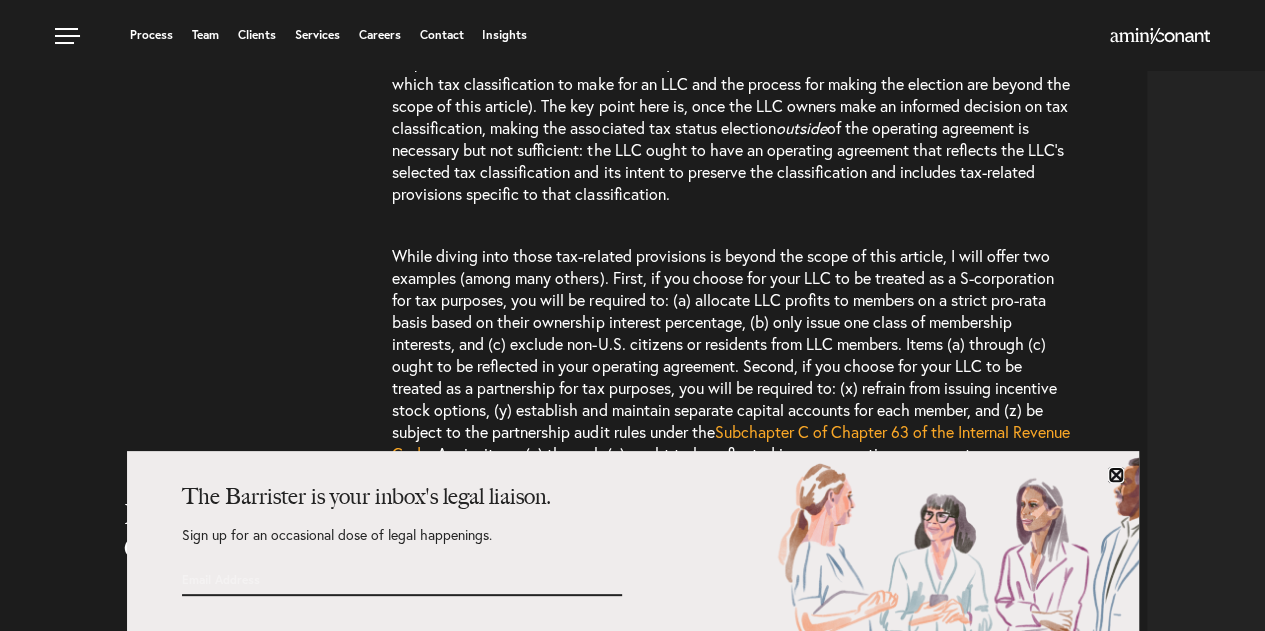 click at bounding box center (1116, 475) 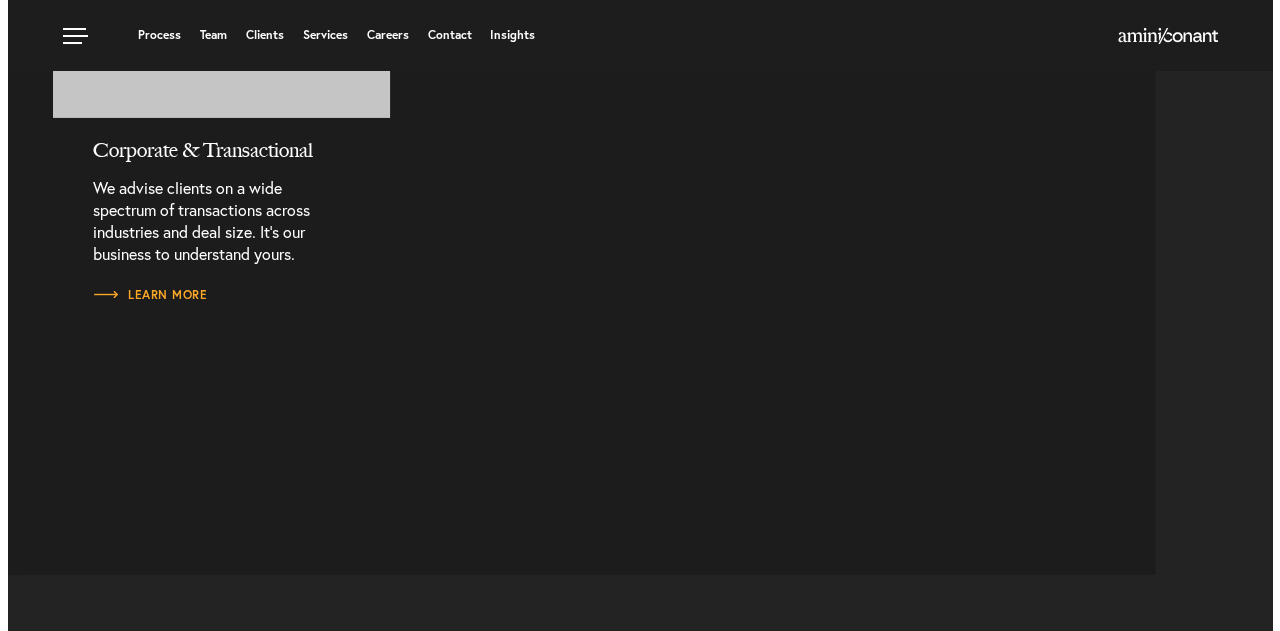 scroll, scrollTop: 11130, scrollLeft: 0, axis: vertical 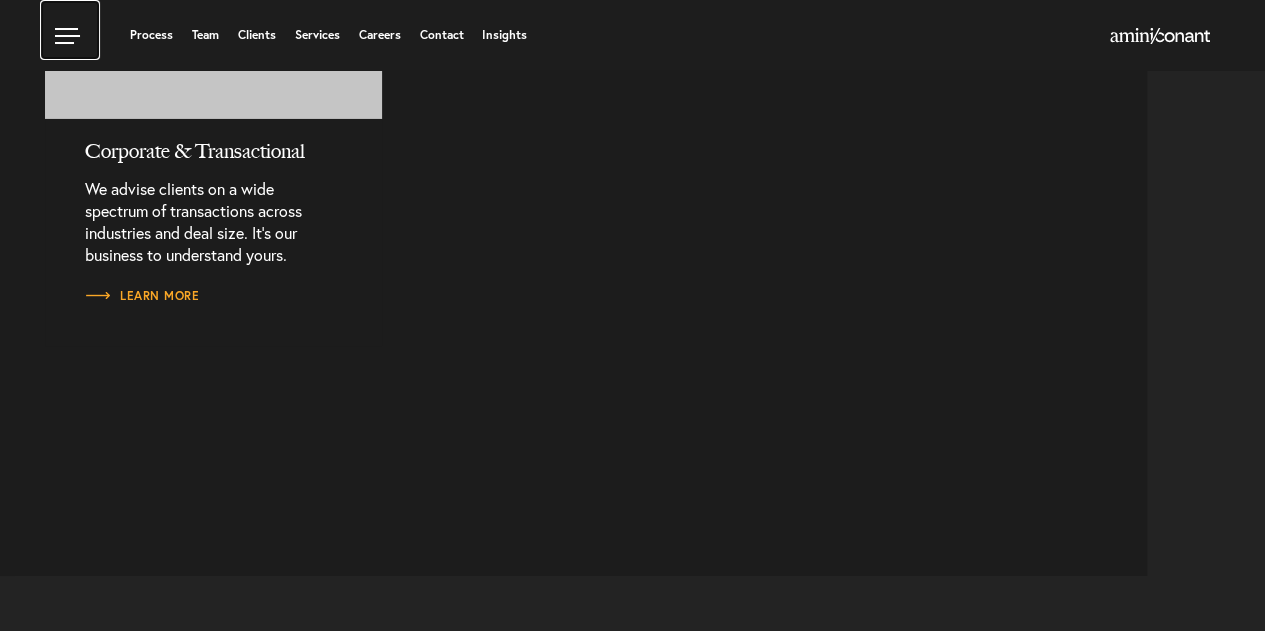 click at bounding box center [70, 30] 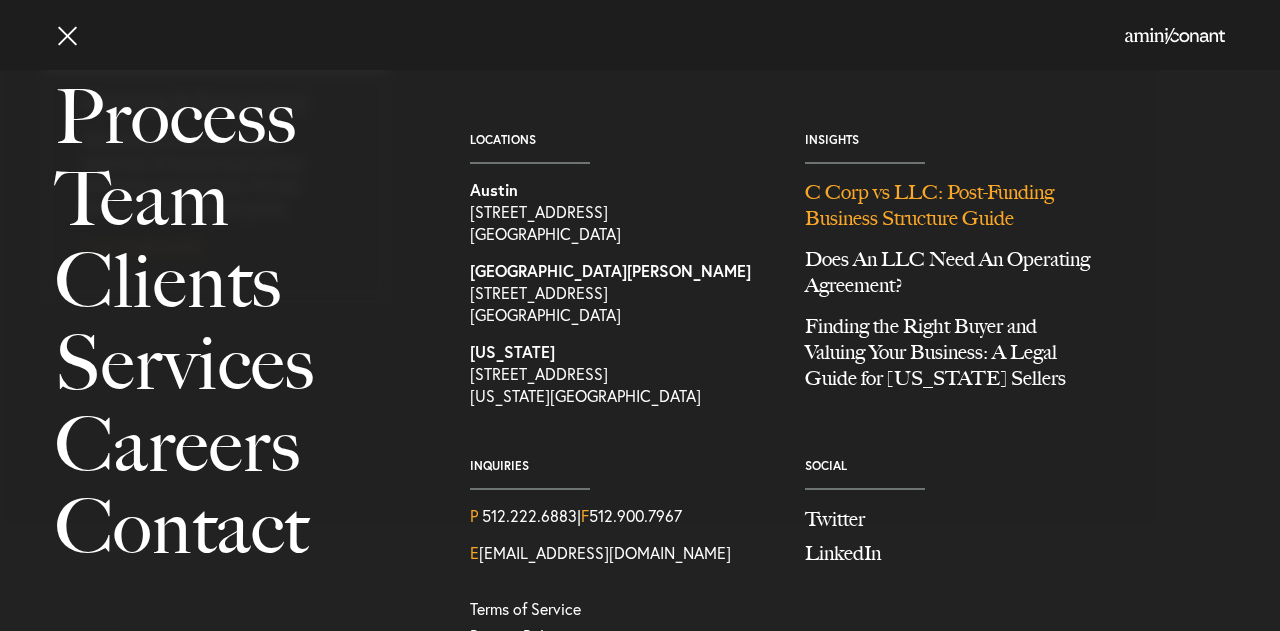 click on "C Corp vs LLC: Post-Funding Business Structure Guide" at bounding box center (957, 212) 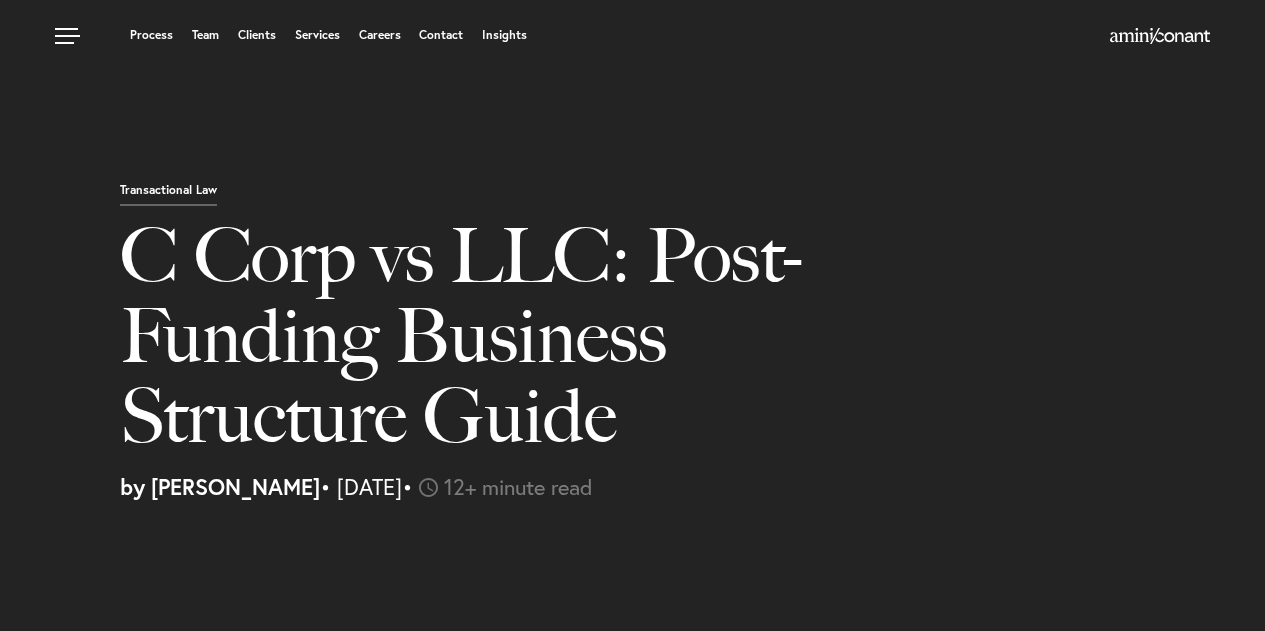 select on "US" 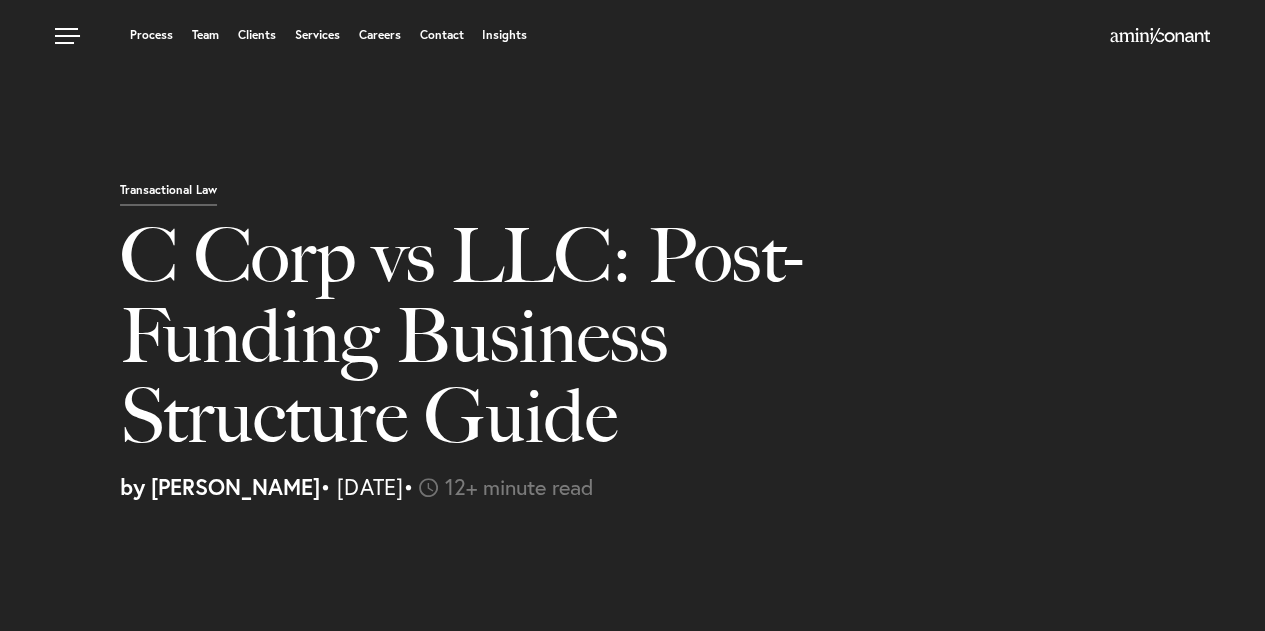 scroll, scrollTop: 0, scrollLeft: 0, axis: both 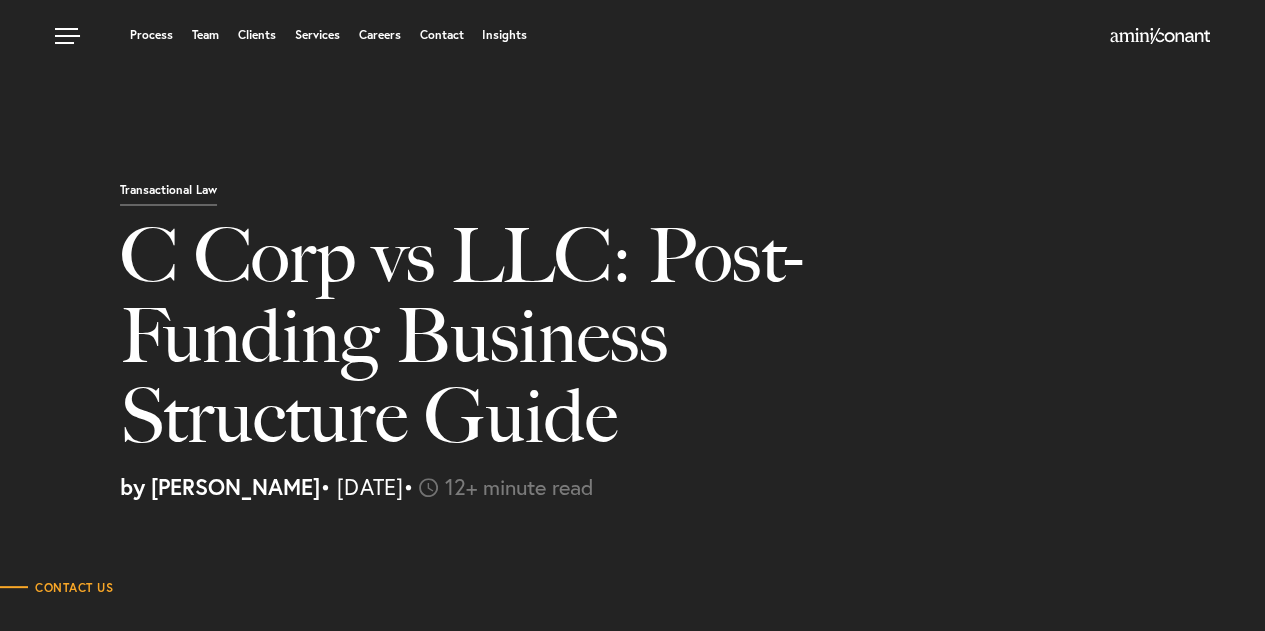 click on "Transactional Law
C Corp vs LLC: Post-Funding Business Structure Guide
by
Joel Teklu          • July 11, 2025  •
12+ minute read" at bounding box center (632, 259) 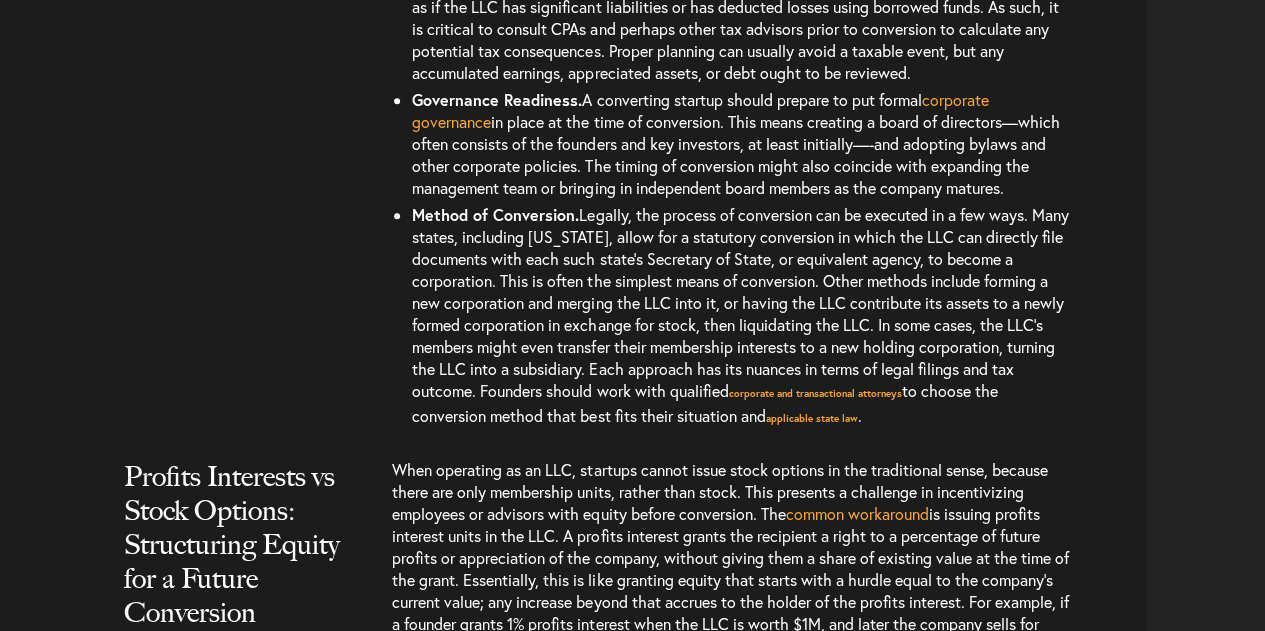 scroll, scrollTop: 4718, scrollLeft: 0, axis: vertical 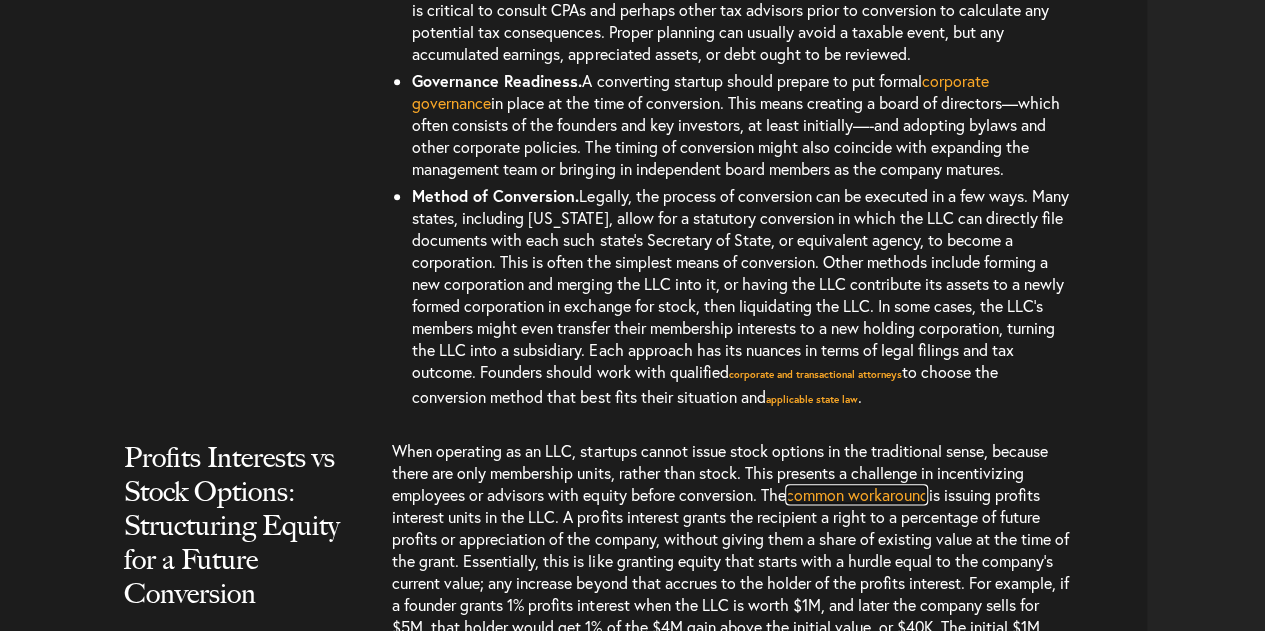 click on "common workaround" at bounding box center (856, 494) 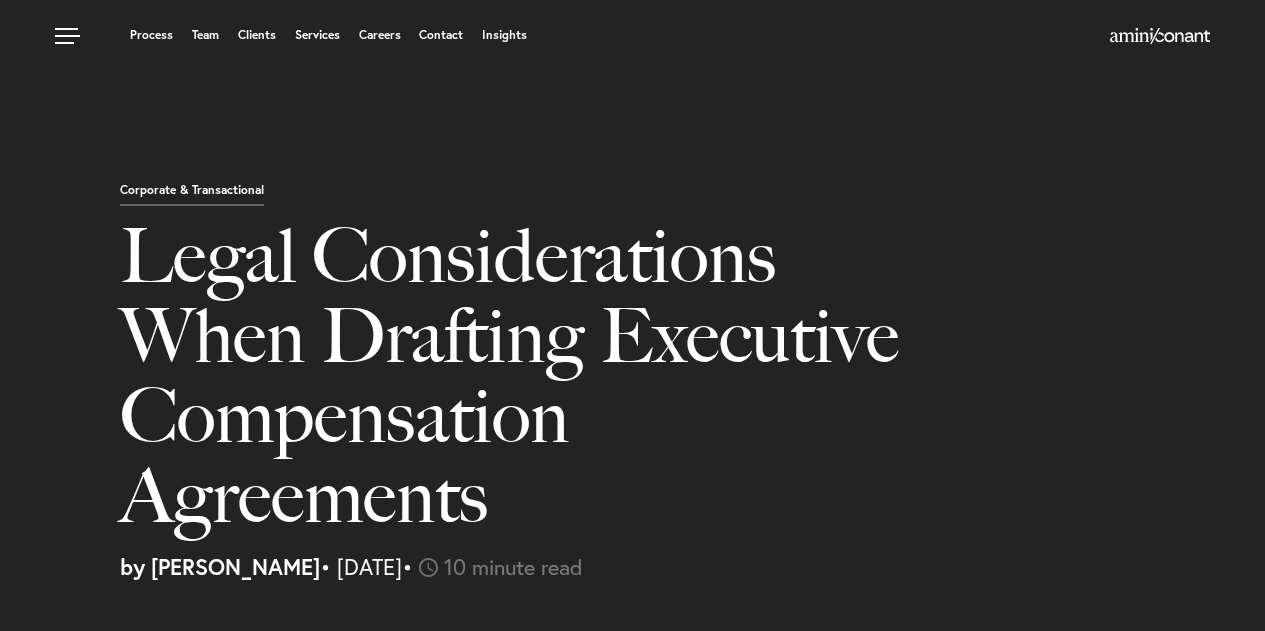 select on "US" 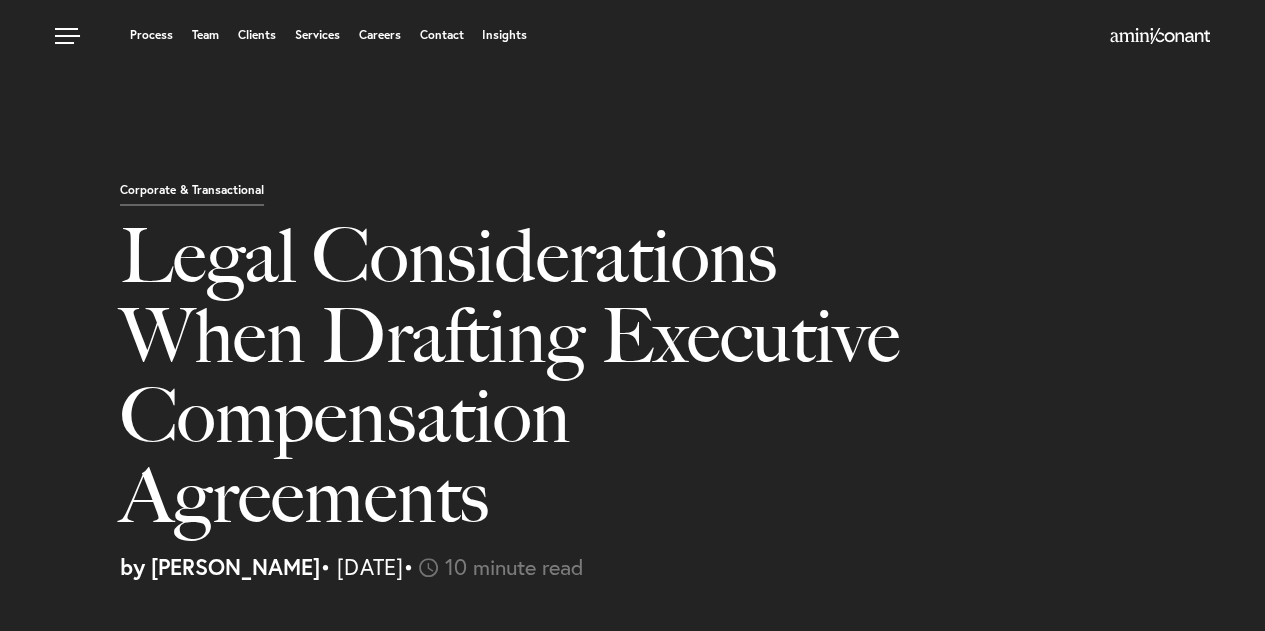 scroll, scrollTop: 0, scrollLeft: 0, axis: both 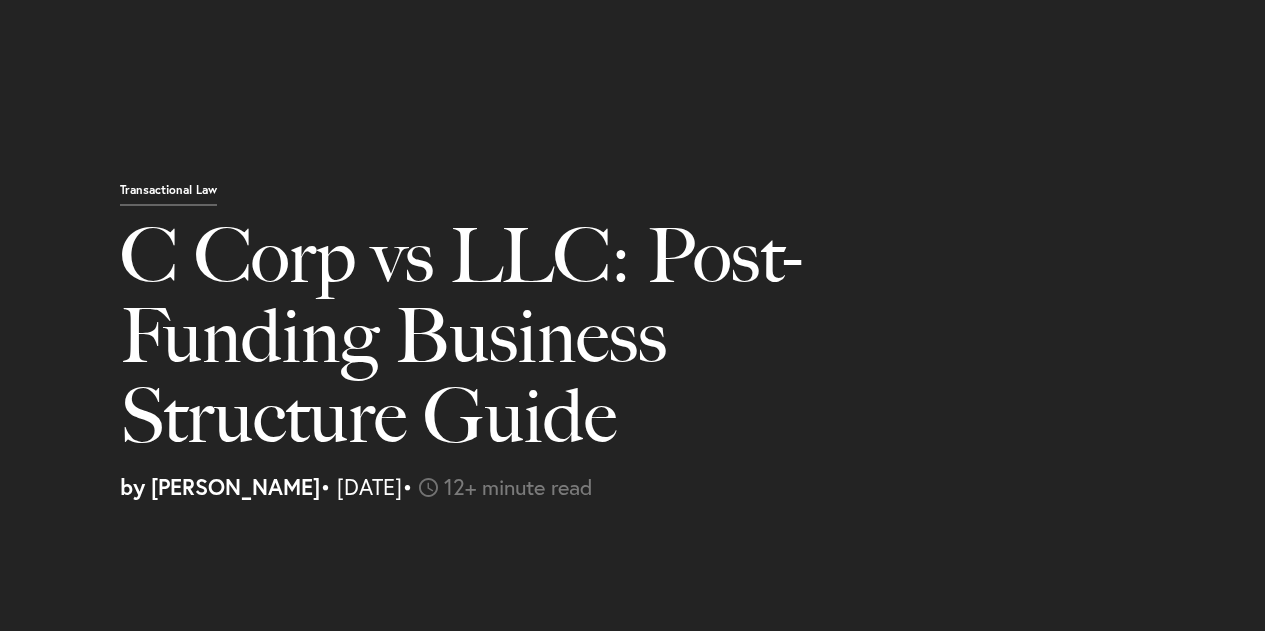select on "US" 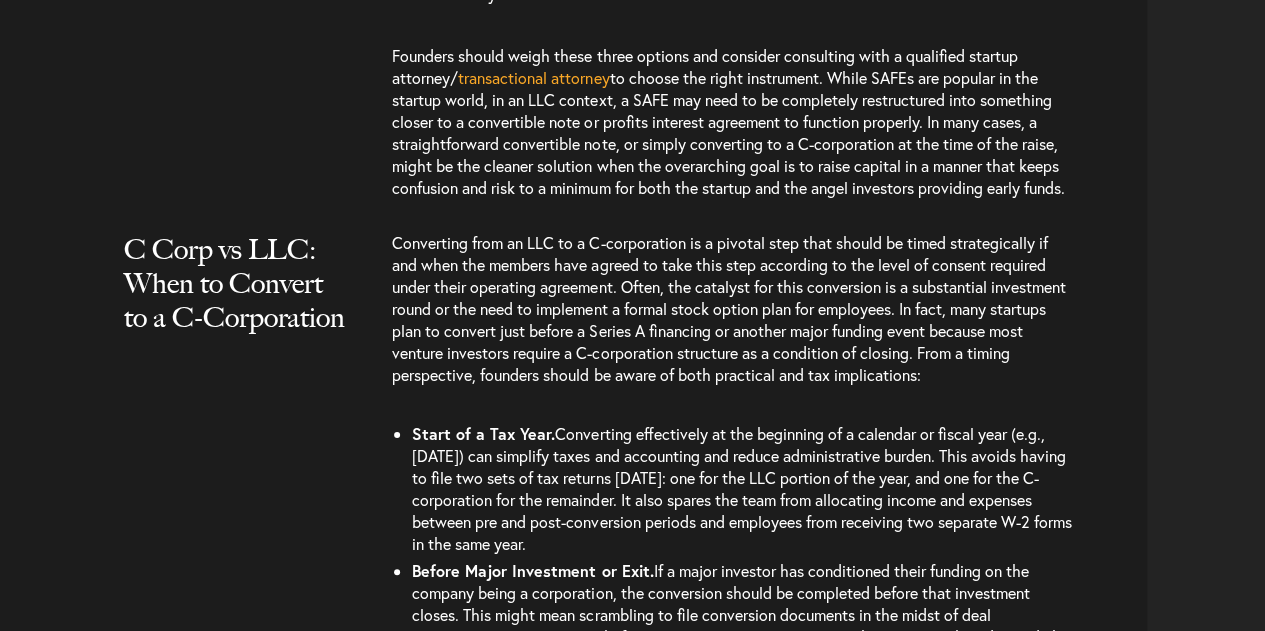 scroll, scrollTop: 0, scrollLeft: 0, axis: both 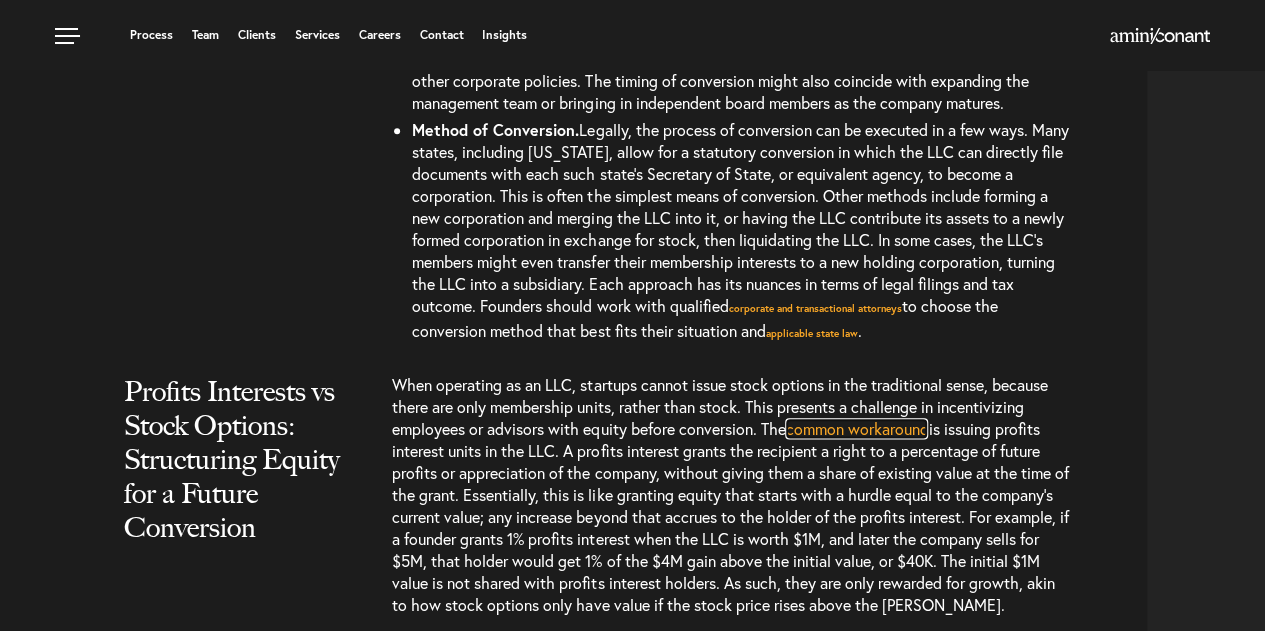 click on "common workaround" at bounding box center (856, 428) 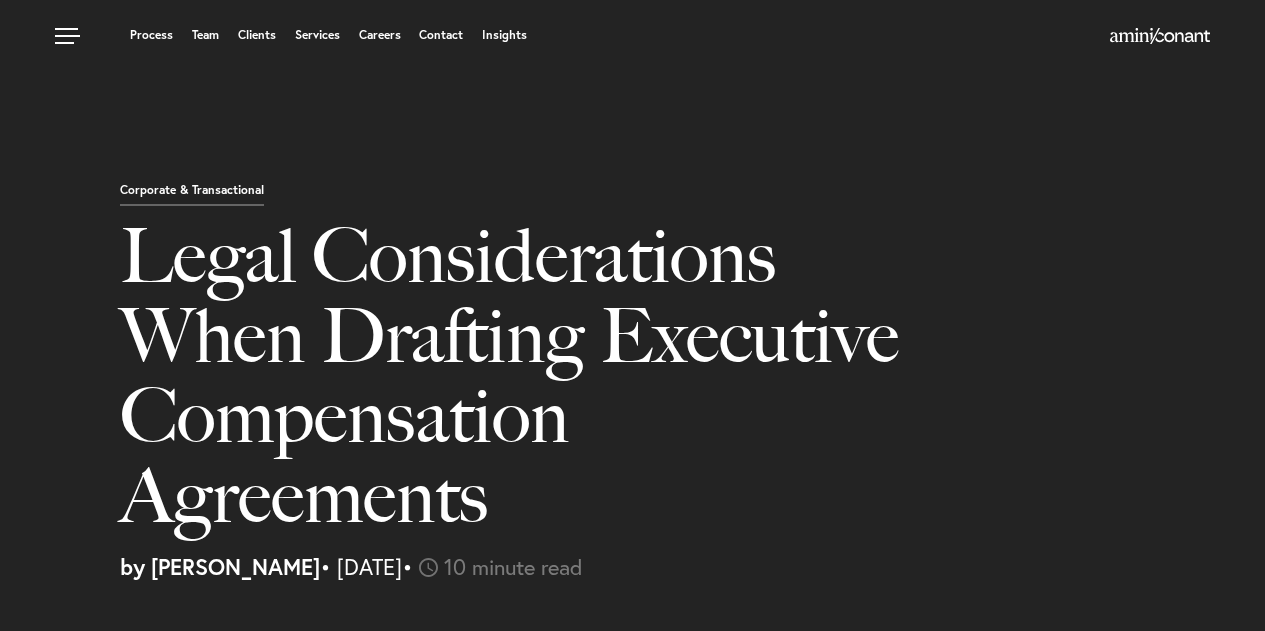 select on "US" 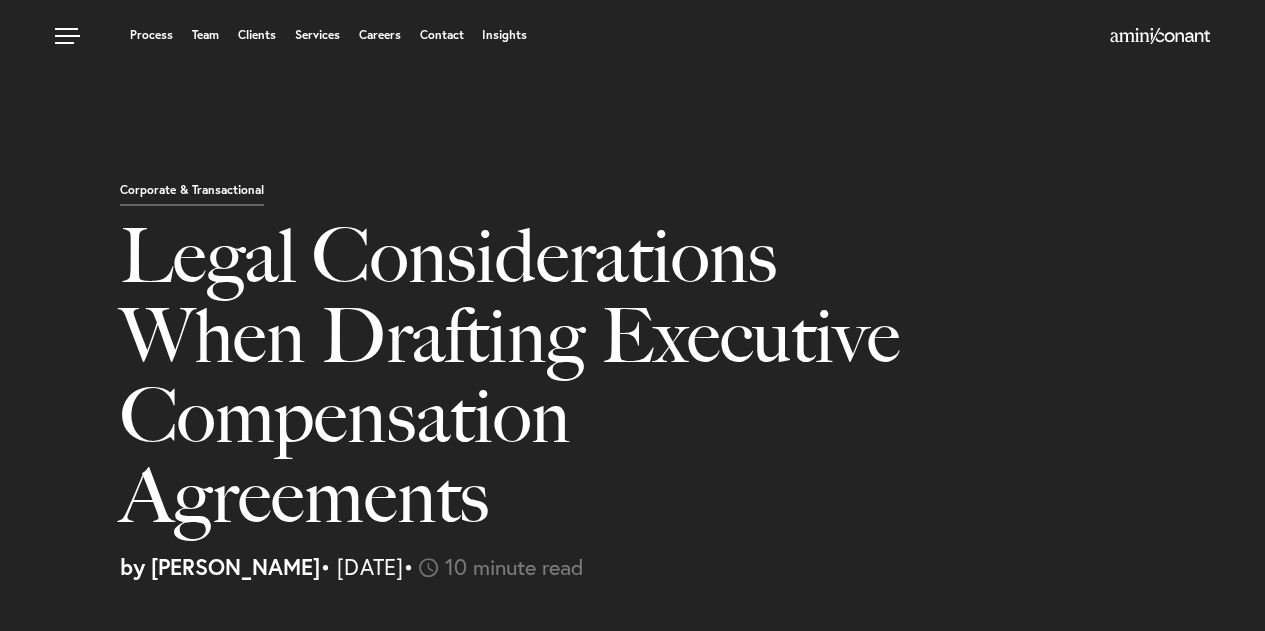 scroll, scrollTop: 0, scrollLeft: 0, axis: both 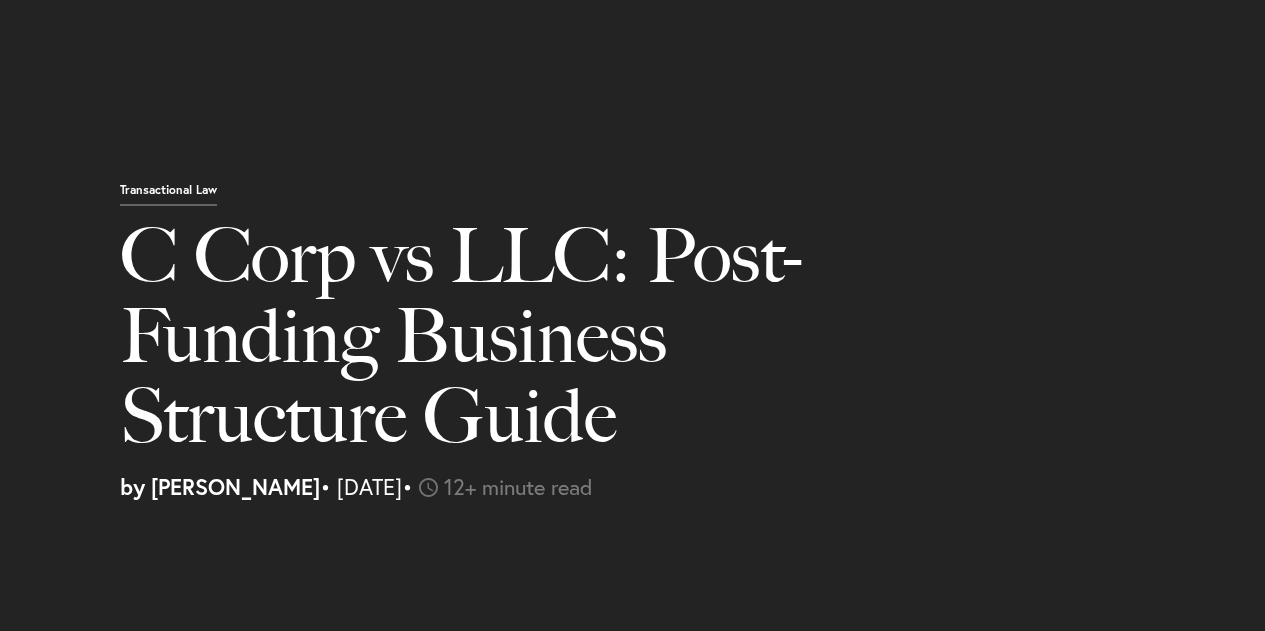 select on "US" 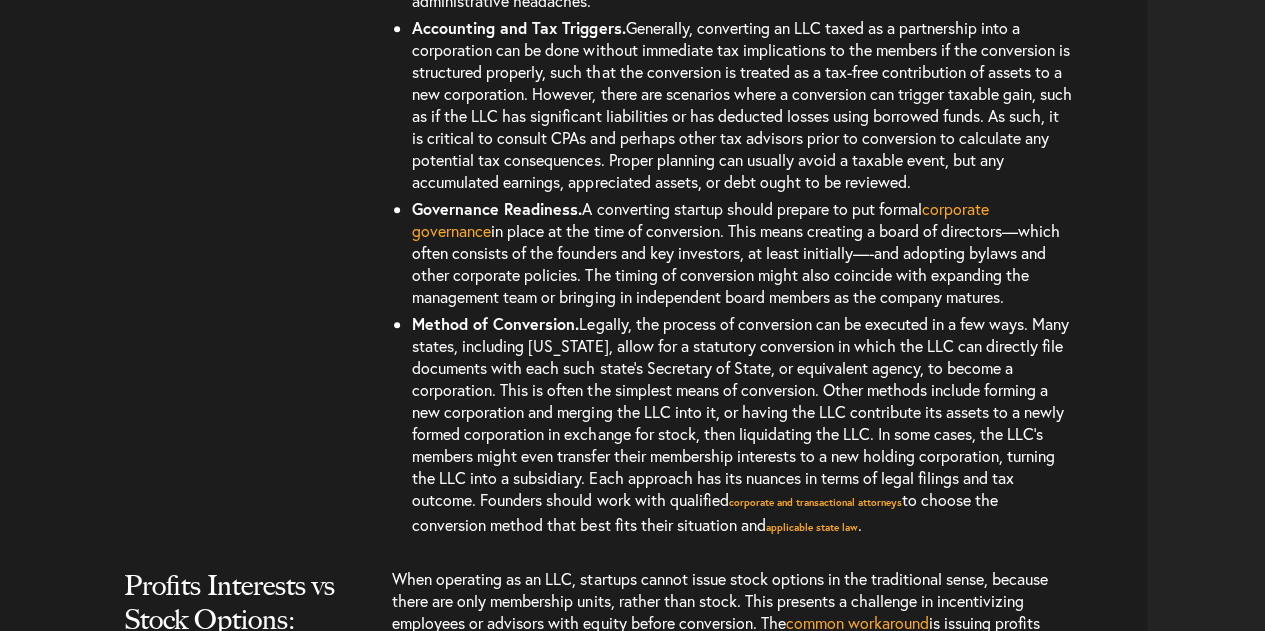 scroll, scrollTop: 0, scrollLeft: 0, axis: both 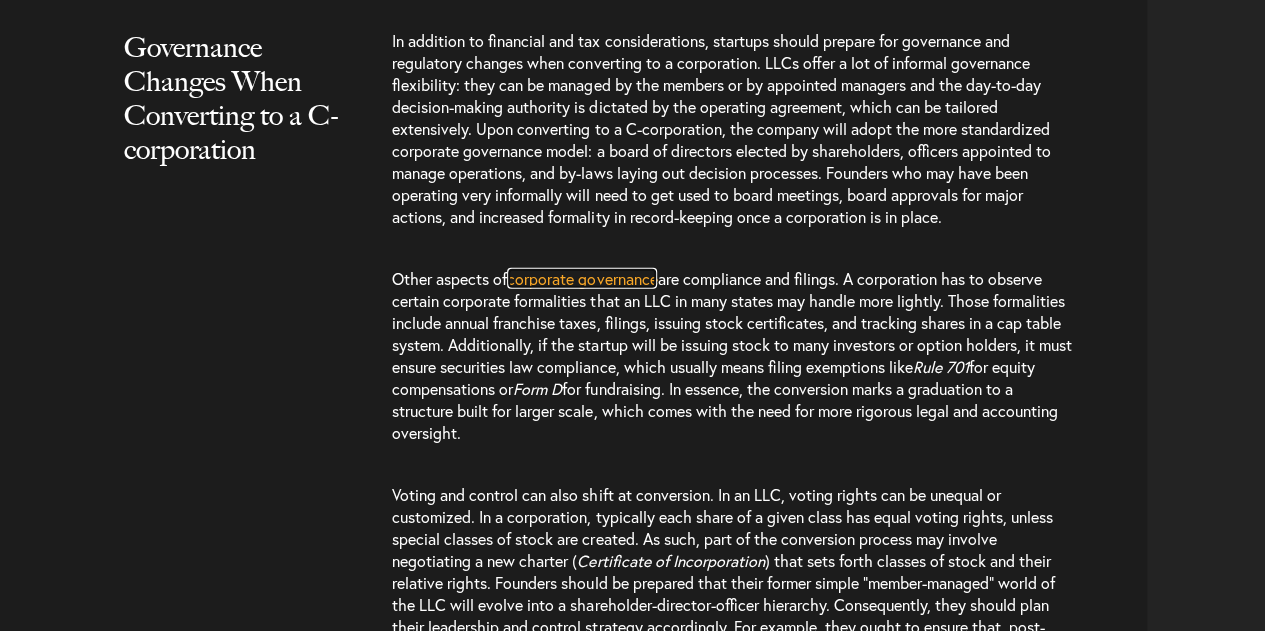 click on "corporate governance" at bounding box center [582, 278] 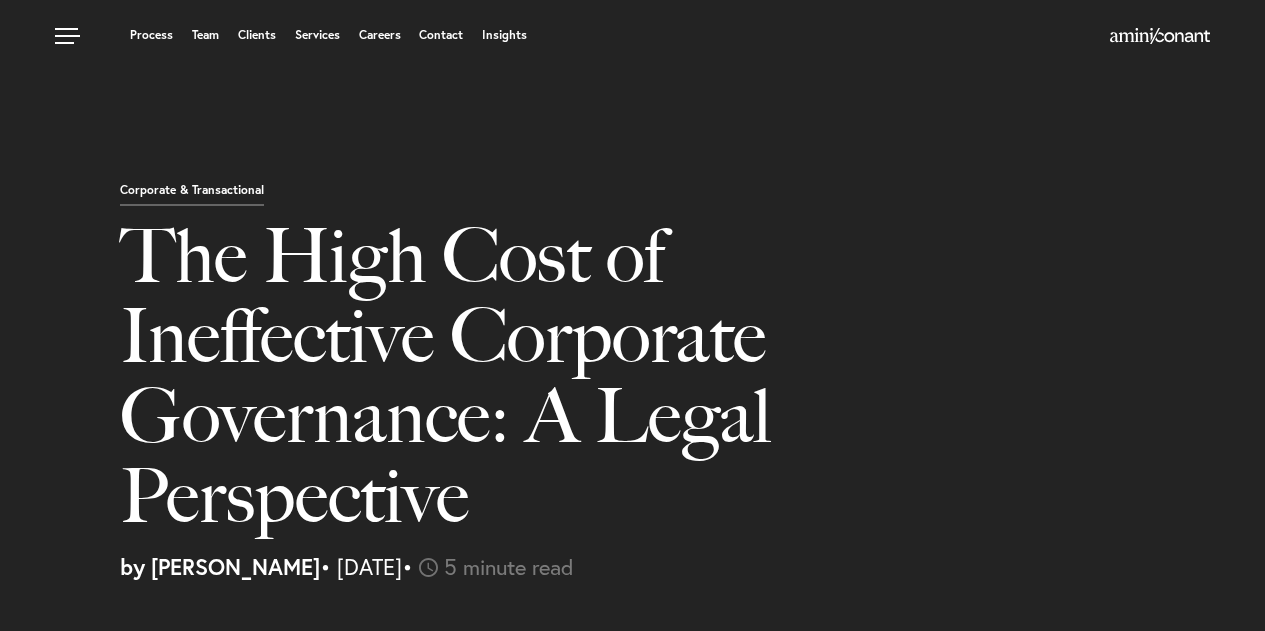 select on "US" 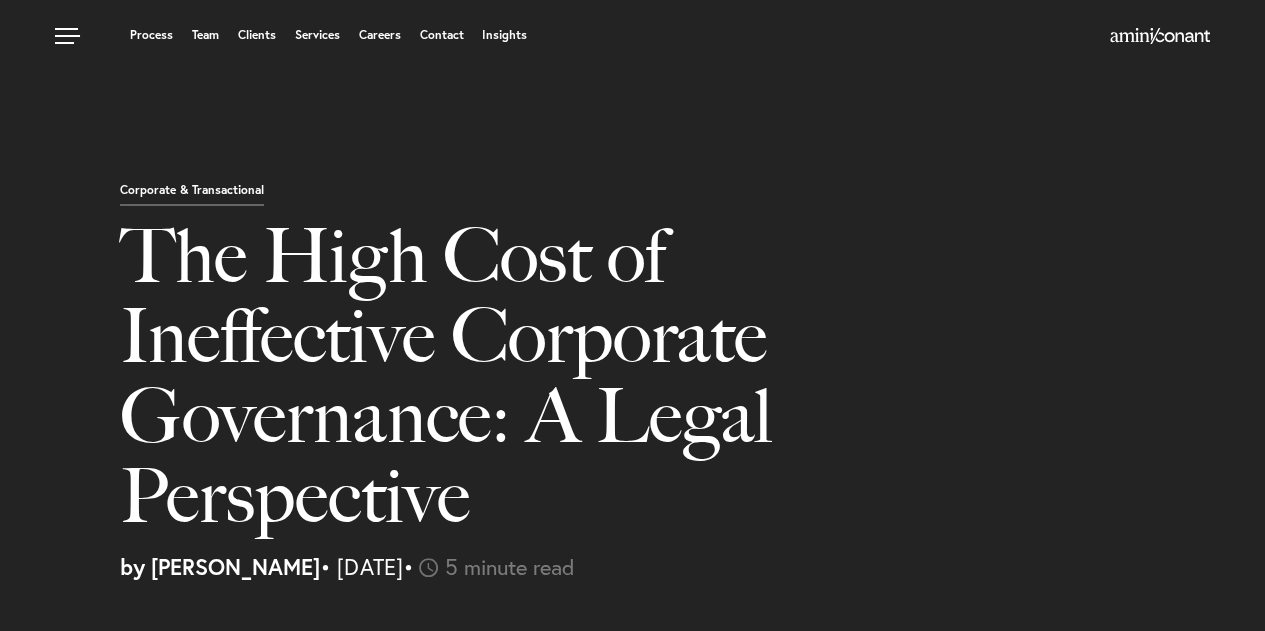 scroll, scrollTop: 0, scrollLeft: 0, axis: both 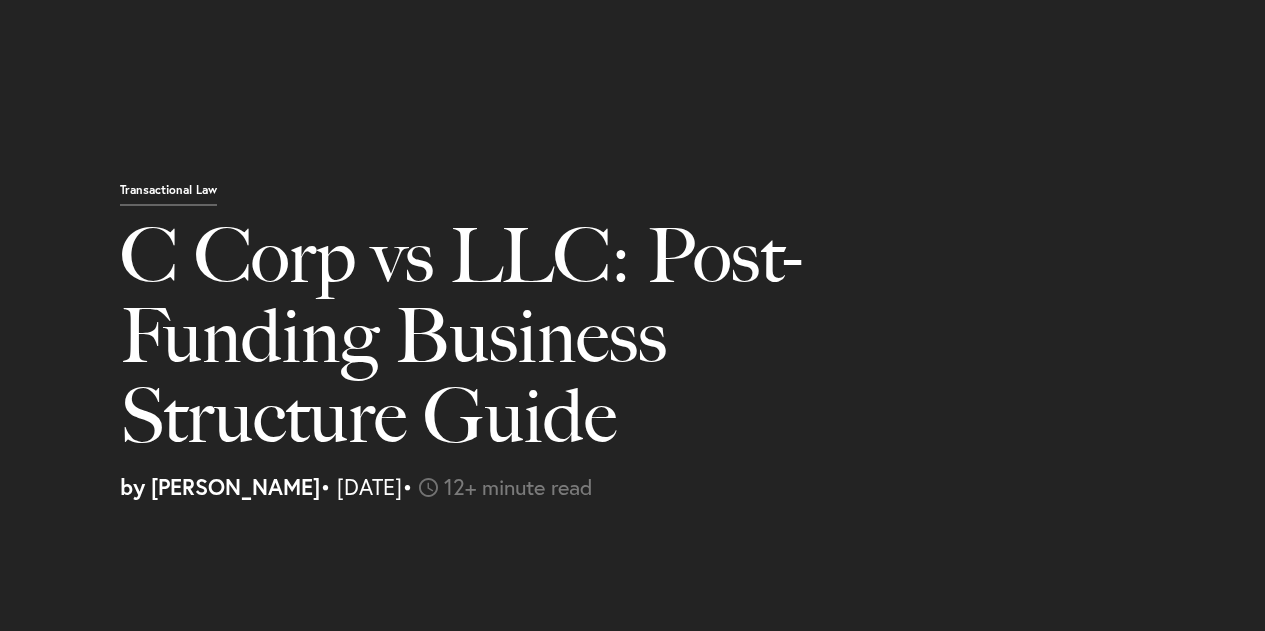 select on "US" 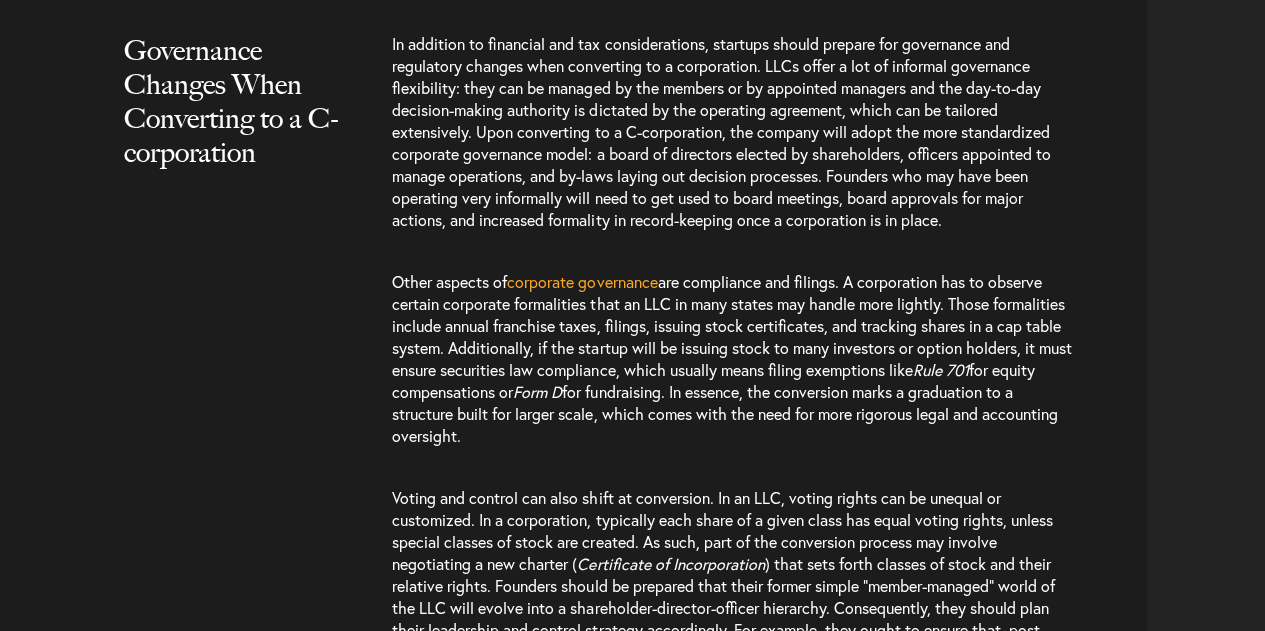 scroll, scrollTop: 0, scrollLeft: 0, axis: both 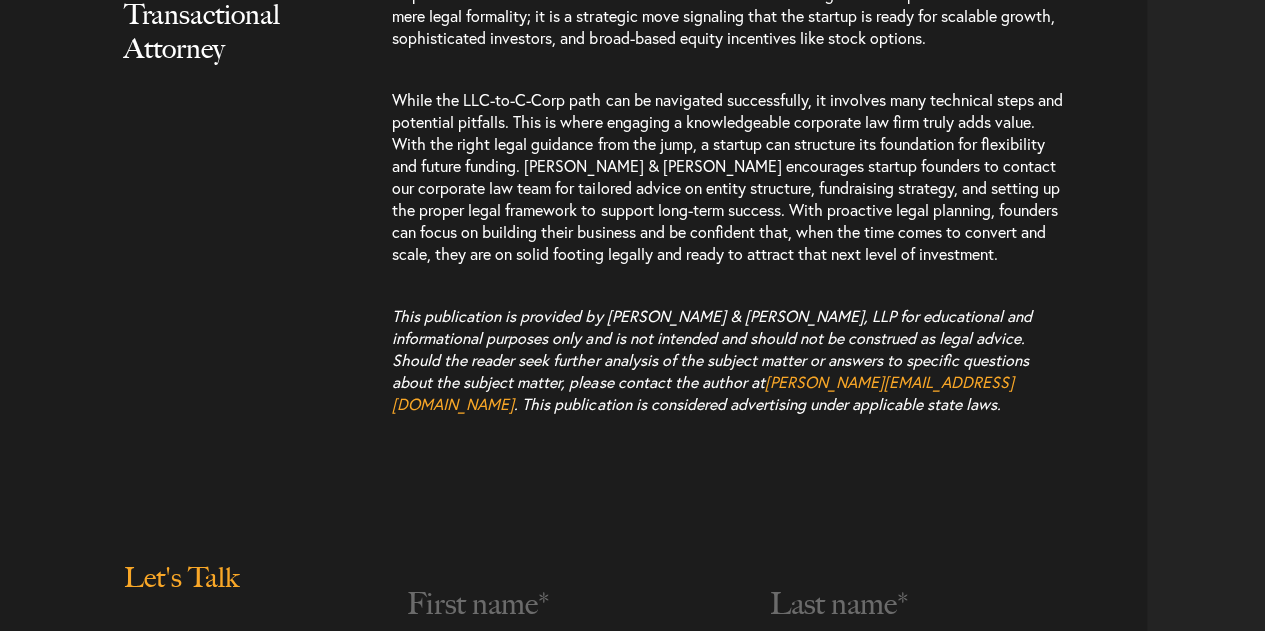 click on "While the LLC-to-C-Corp path can be navigated successfully, it involves many technical steps and potential pitfalls. This is where engaging a knowledgeable corporate law firm truly adds value. With the right legal guidance from the jump, a startup can structure its foundation for flexibility and" at bounding box center [727, 132] 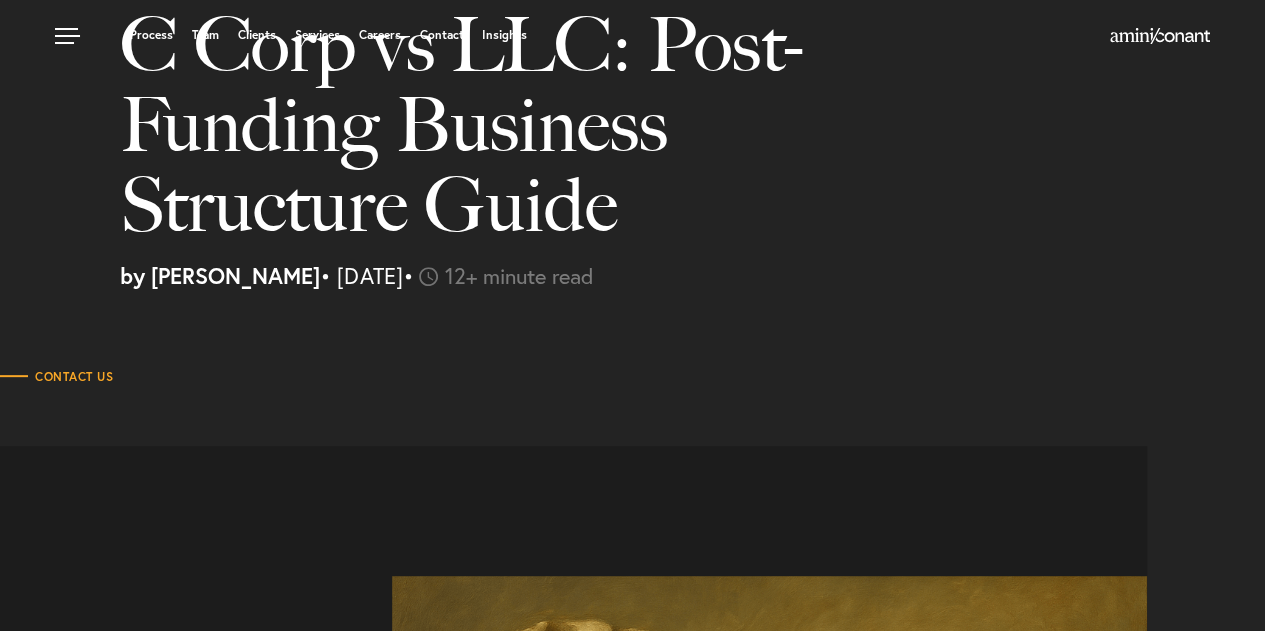 scroll, scrollTop: 0, scrollLeft: 0, axis: both 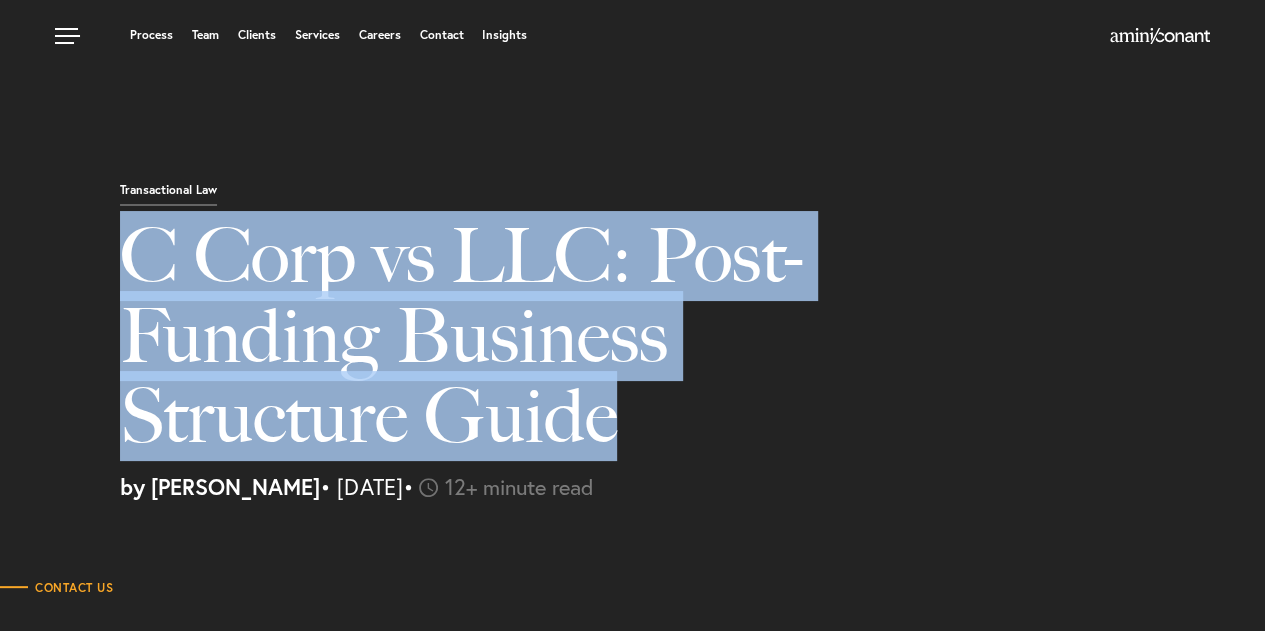 drag, startPoint x: 611, startPoint y: 417, endPoint x: 139, endPoint y: 255, distance: 499.02704 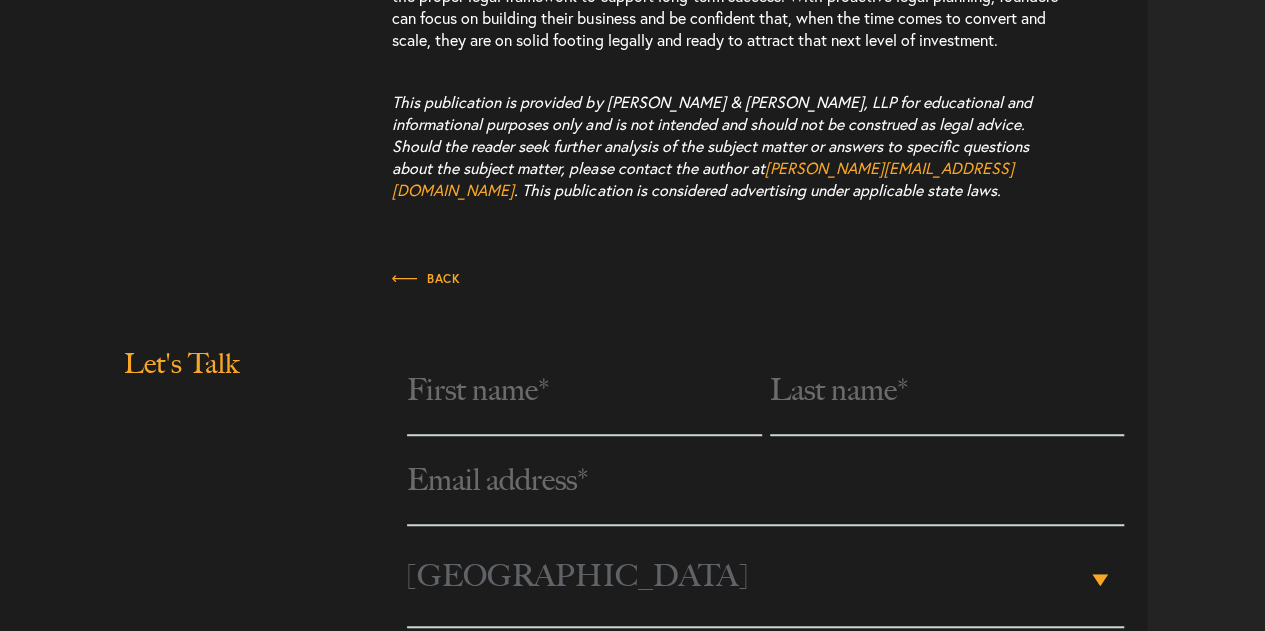scroll, scrollTop: 8006, scrollLeft: 0, axis: vertical 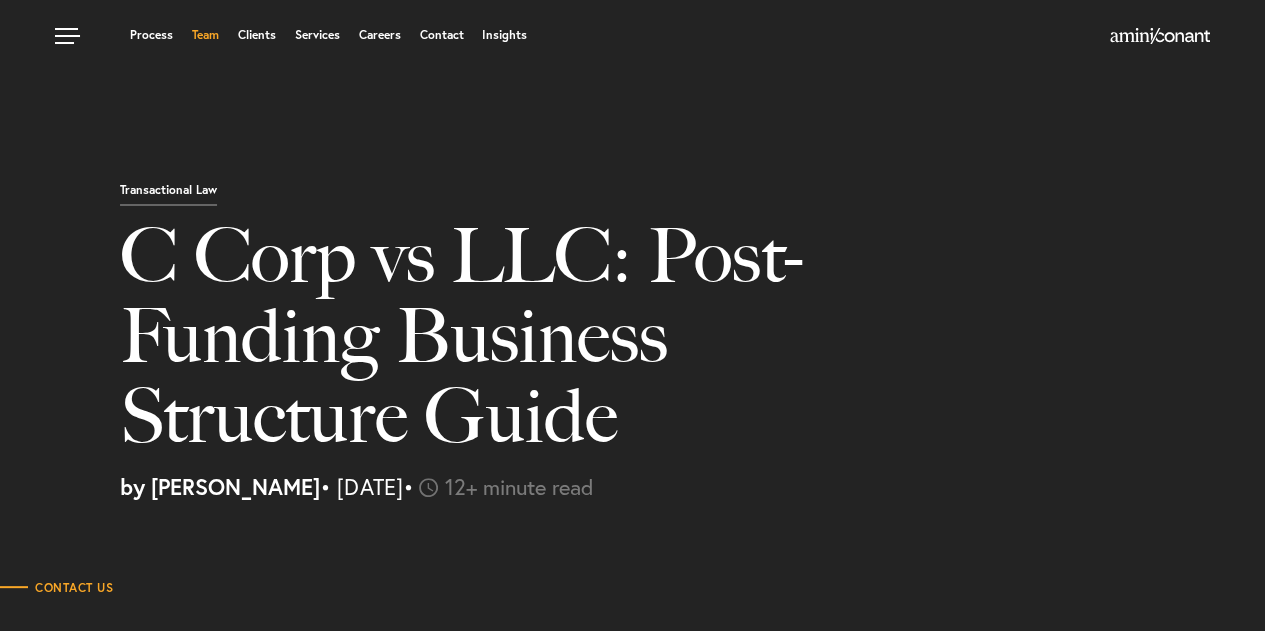 click on "Team" at bounding box center (205, 35) 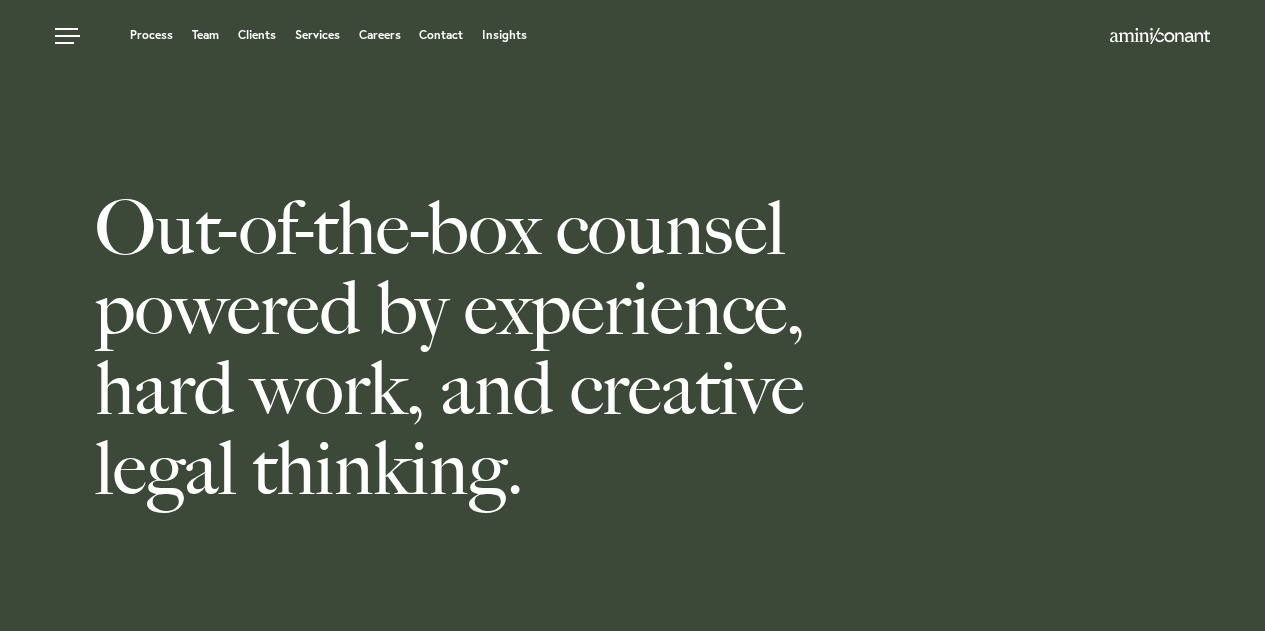 scroll, scrollTop: 0, scrollLeft: 0, axis: both 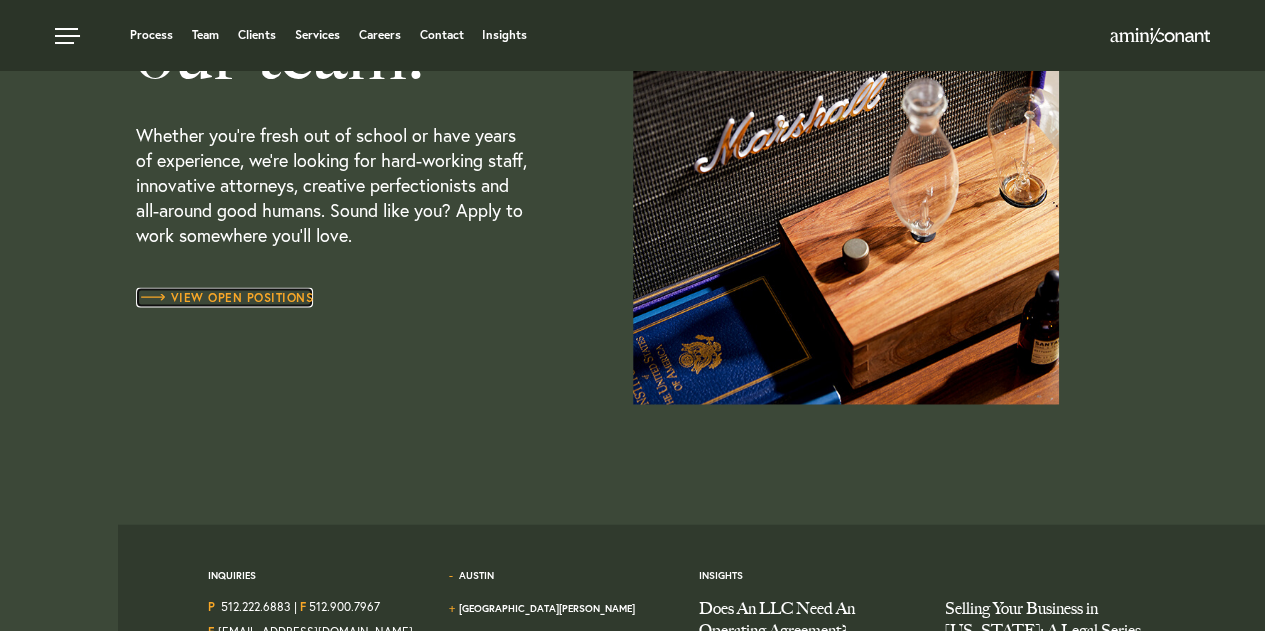 click on "View Open Positions" at bounding box center [225, 298] 